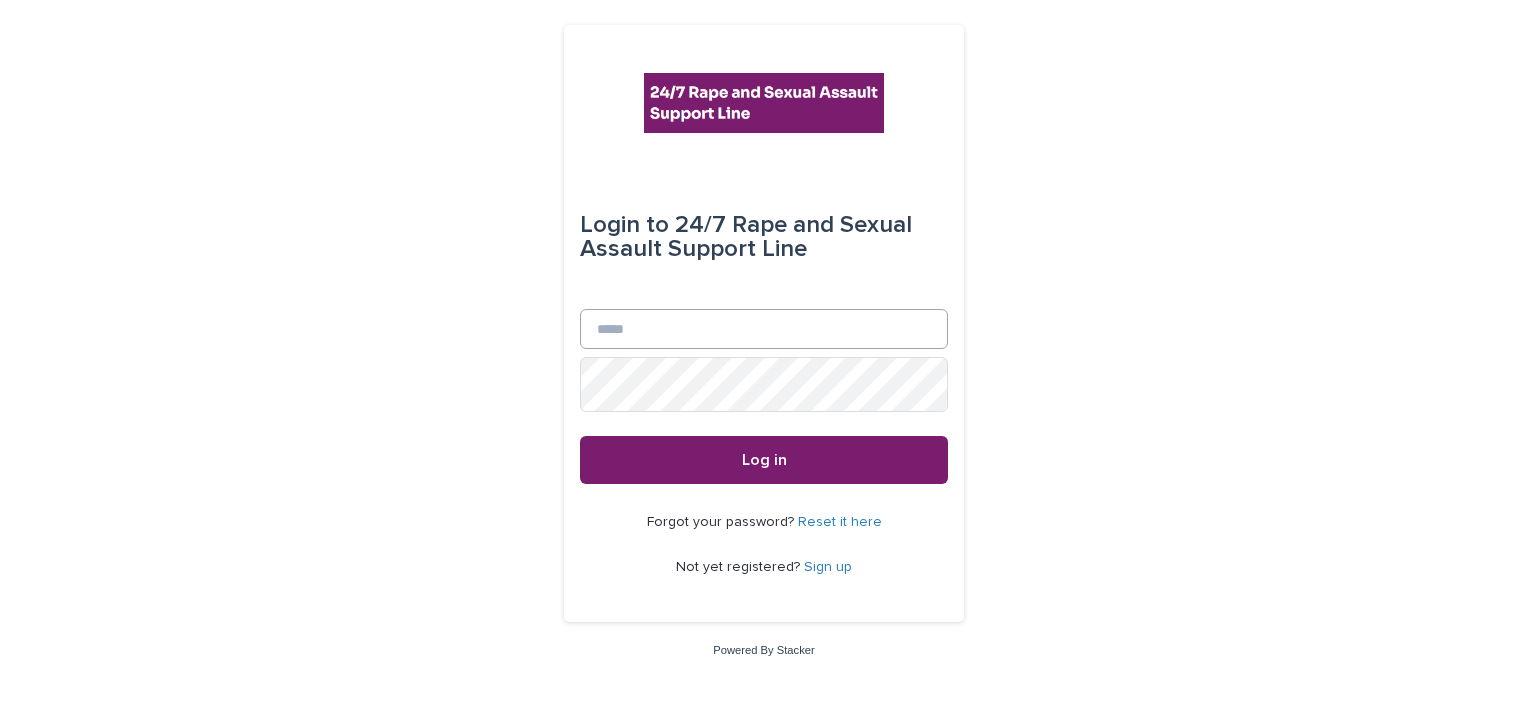 scroll, scrollTop: 0, scrollLeft: 0, axis: both 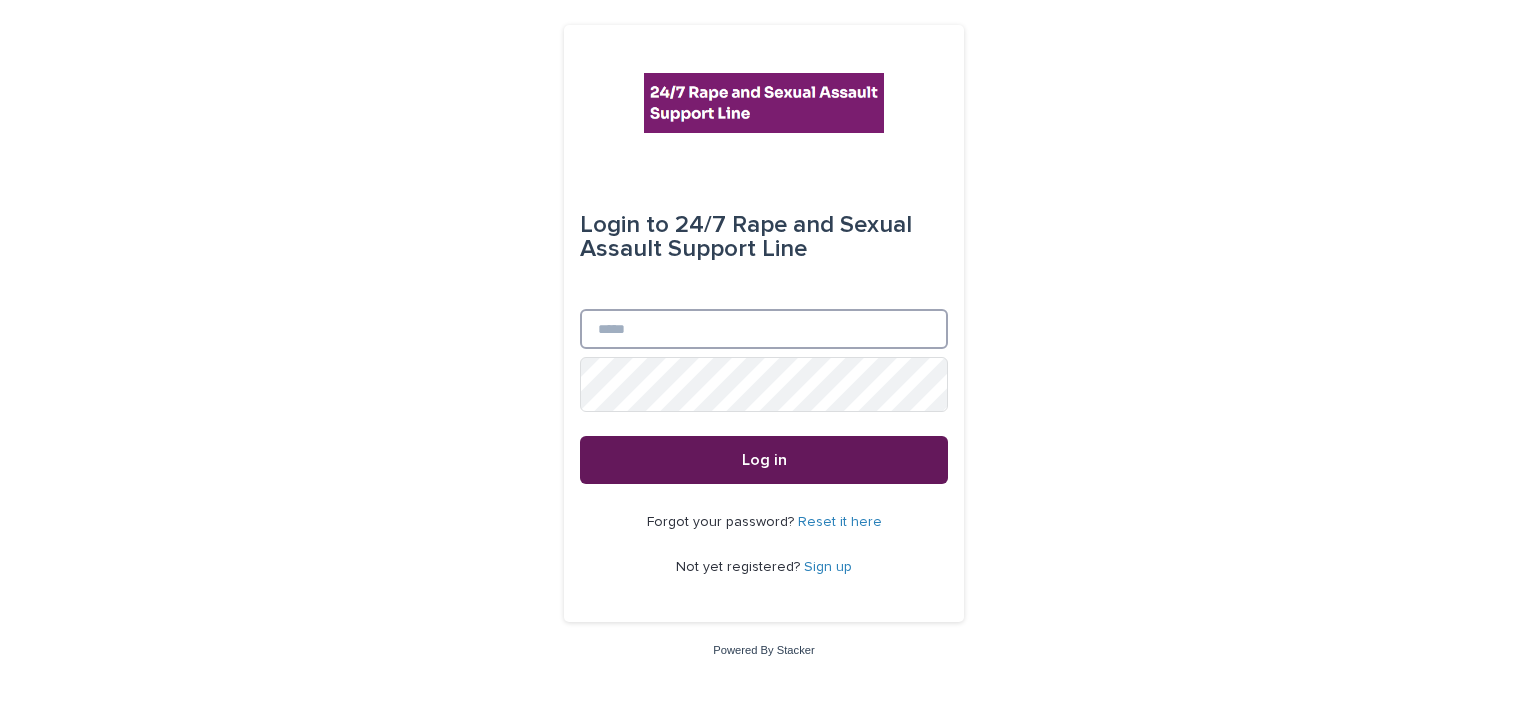 type on "**********" 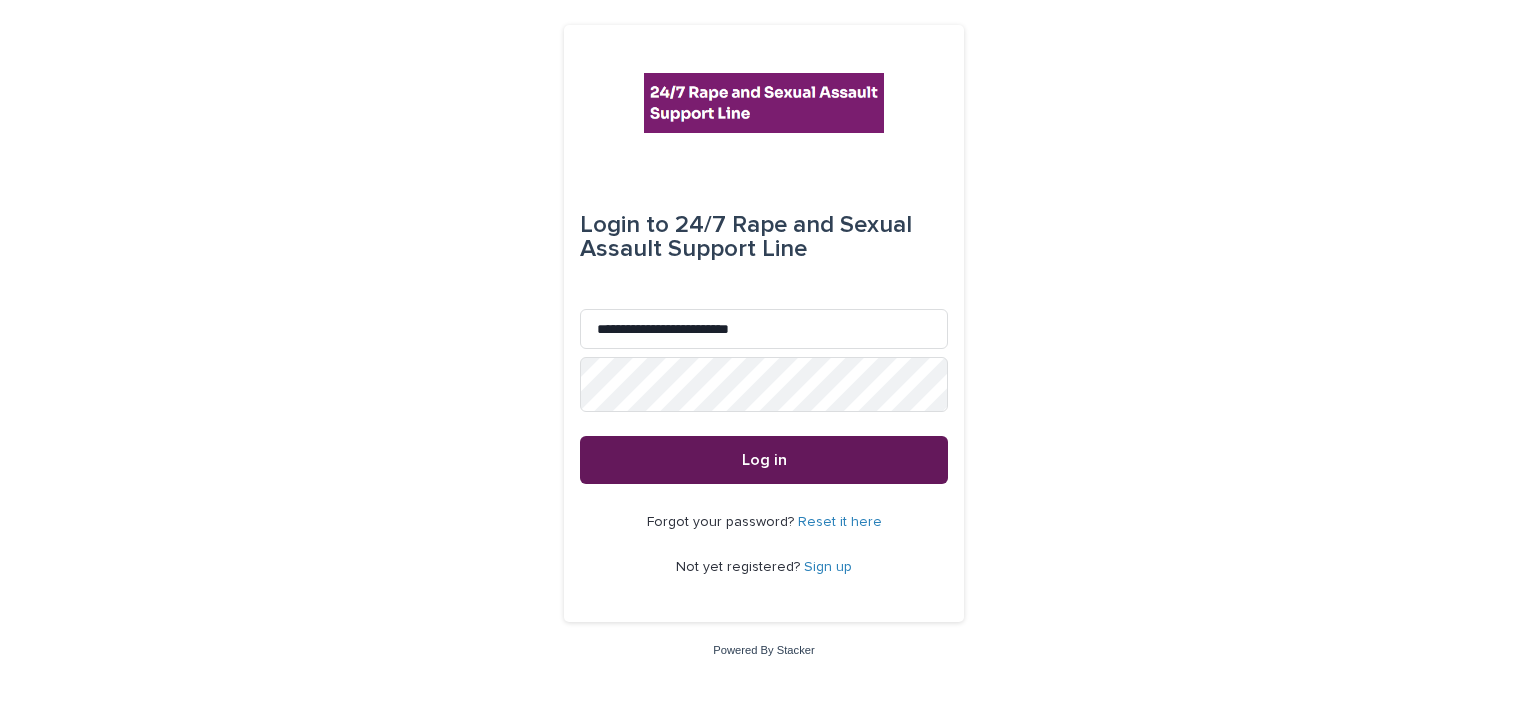 click on "Log in" at bounding box center (764, 460) 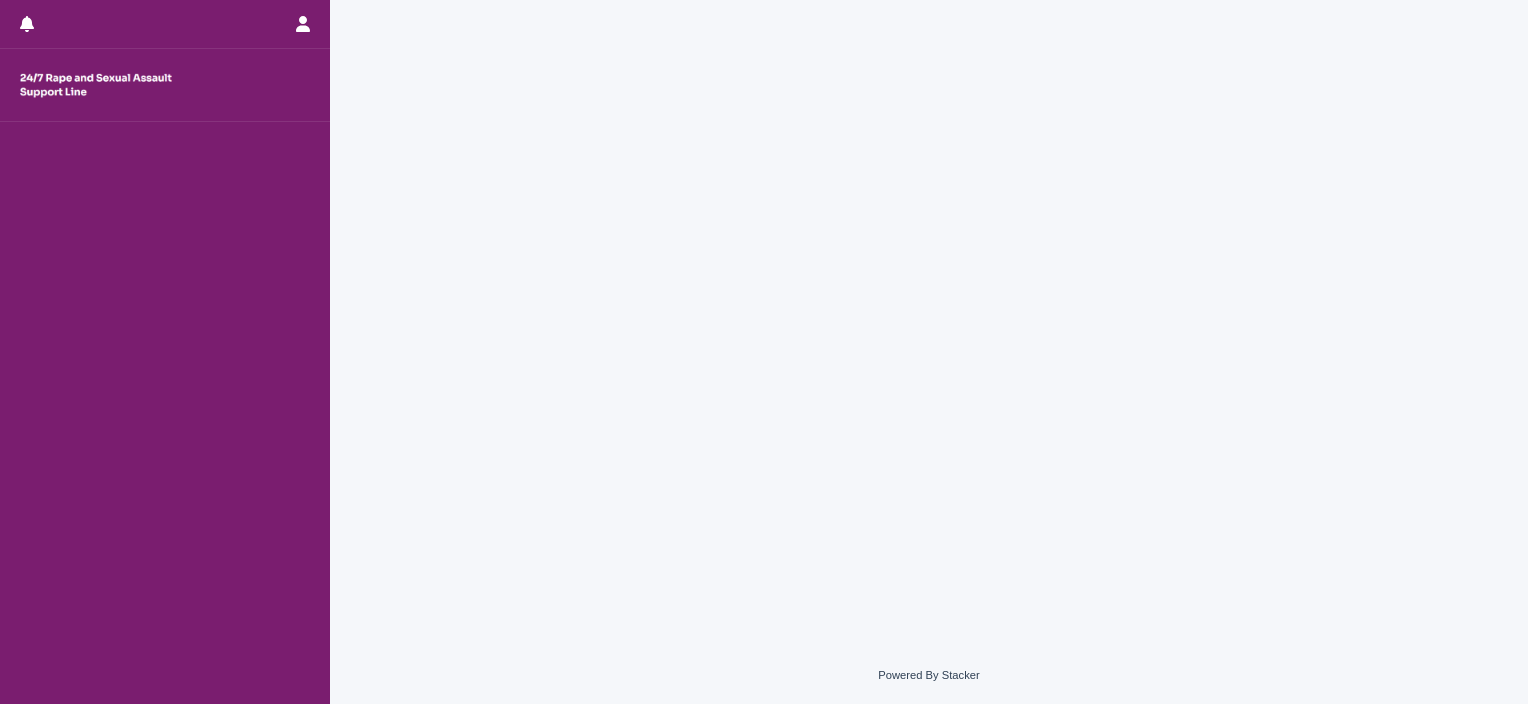scroll, scrollTop: 0, scrollLeft: 0, axis: both 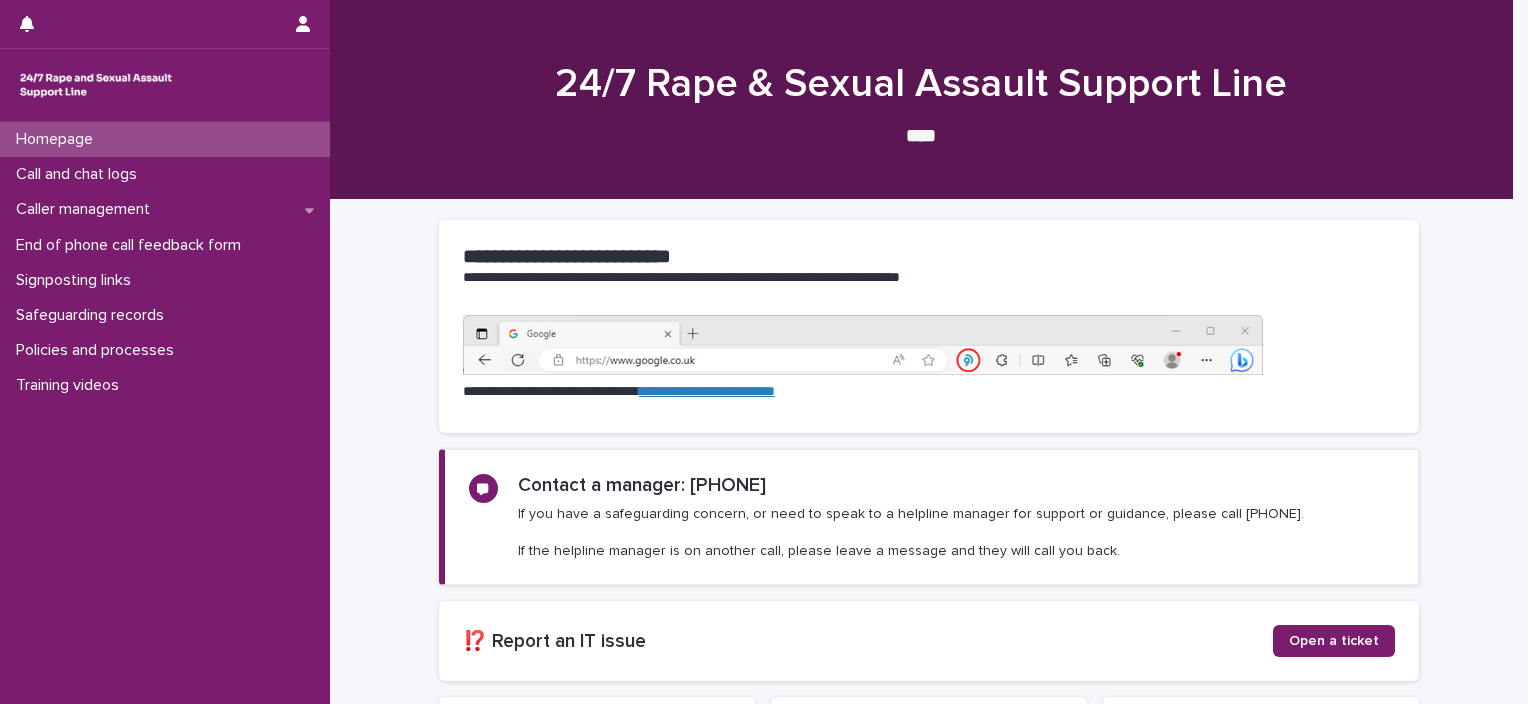 click on "**********" at bounding box center [929, 579] 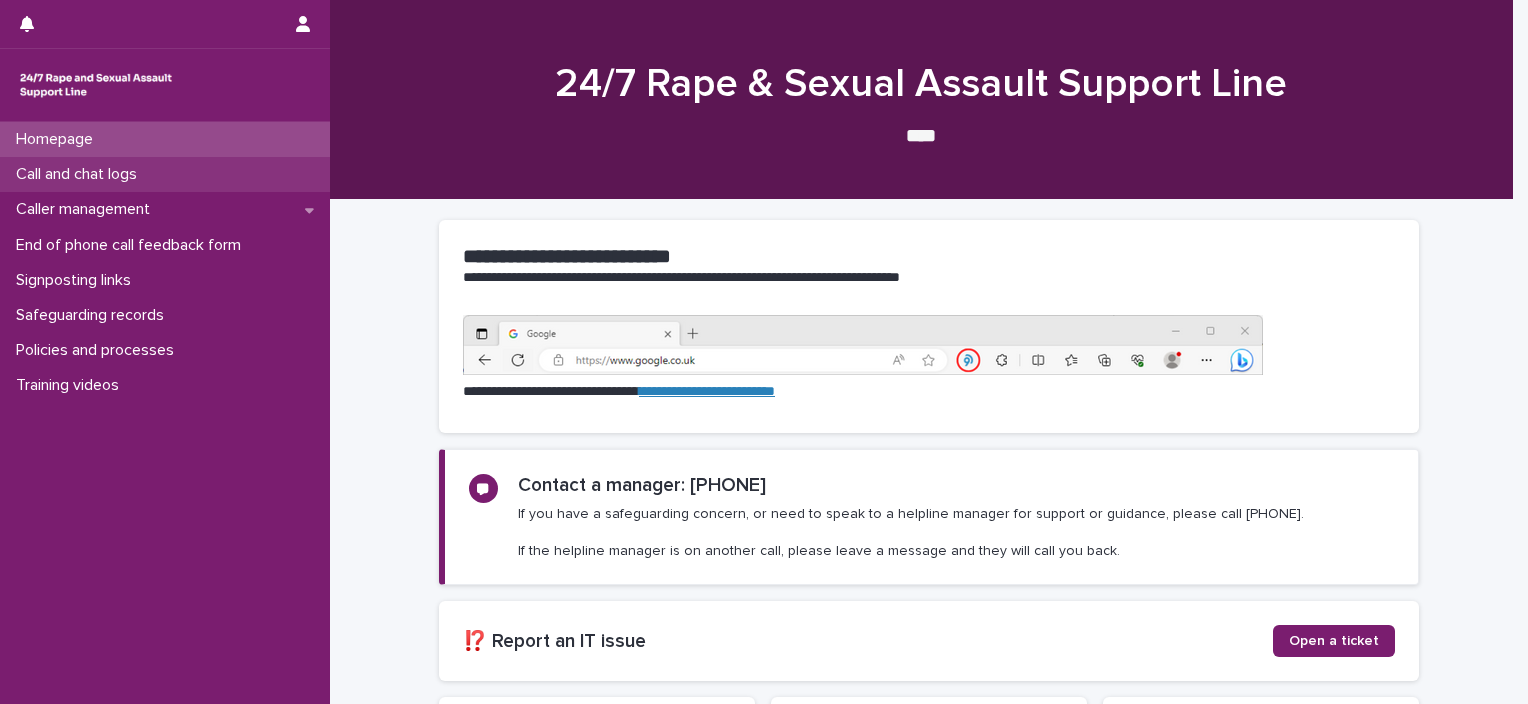 click on "Call and chat logs" at bounding box center [80, 174] 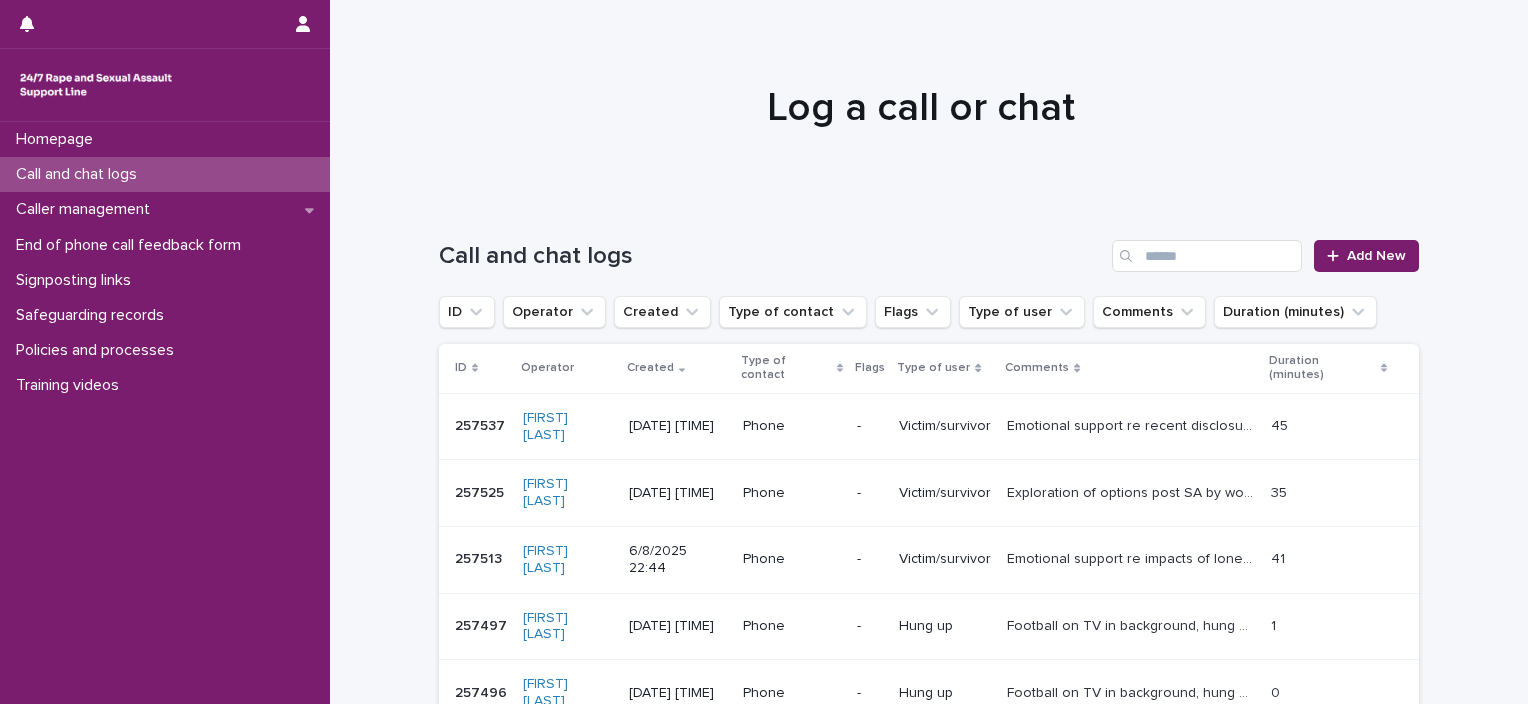 click on "ID Operator Created Type of contact Flags Type of user Comments Duration (minutes)" at bounding box center (908, 312) 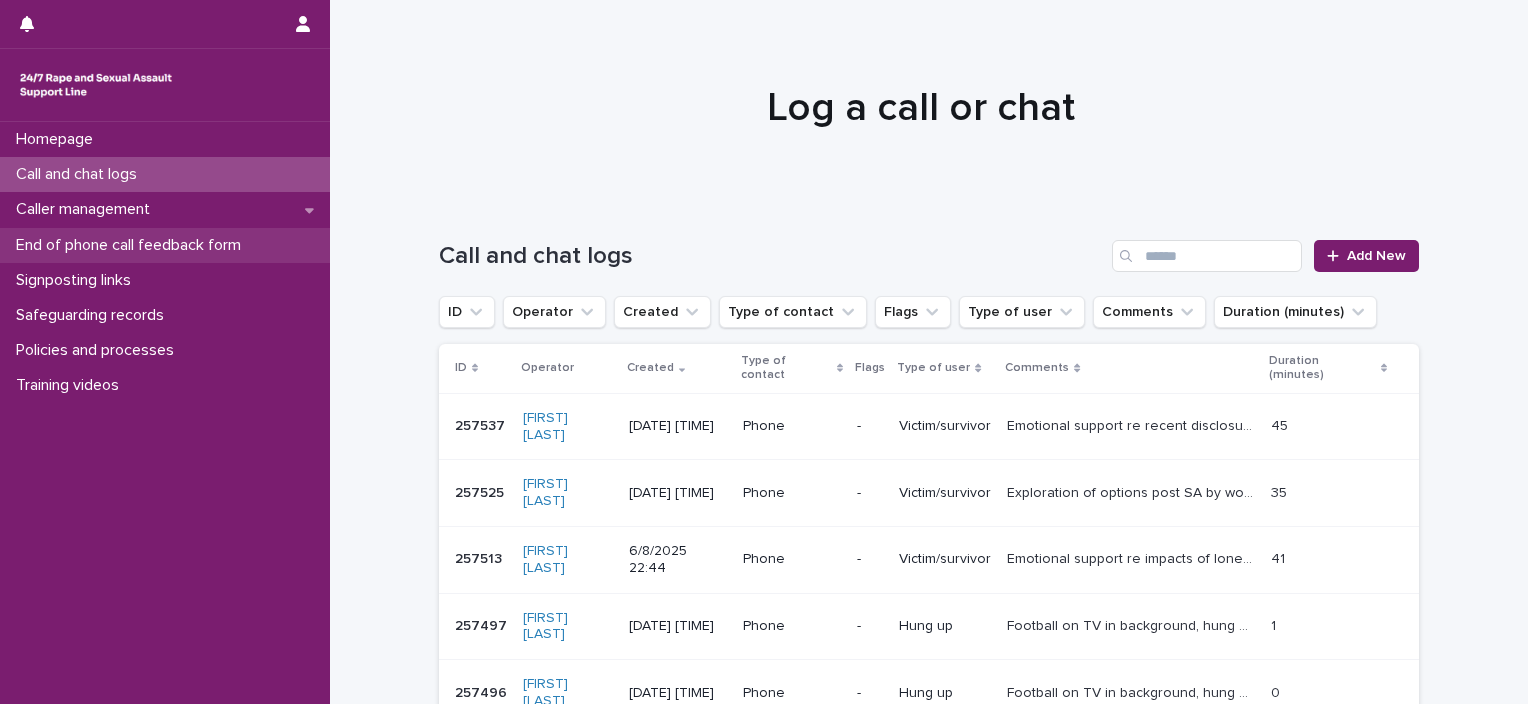 click on "End of phone call feedback form" at bounding box center [132, 245] 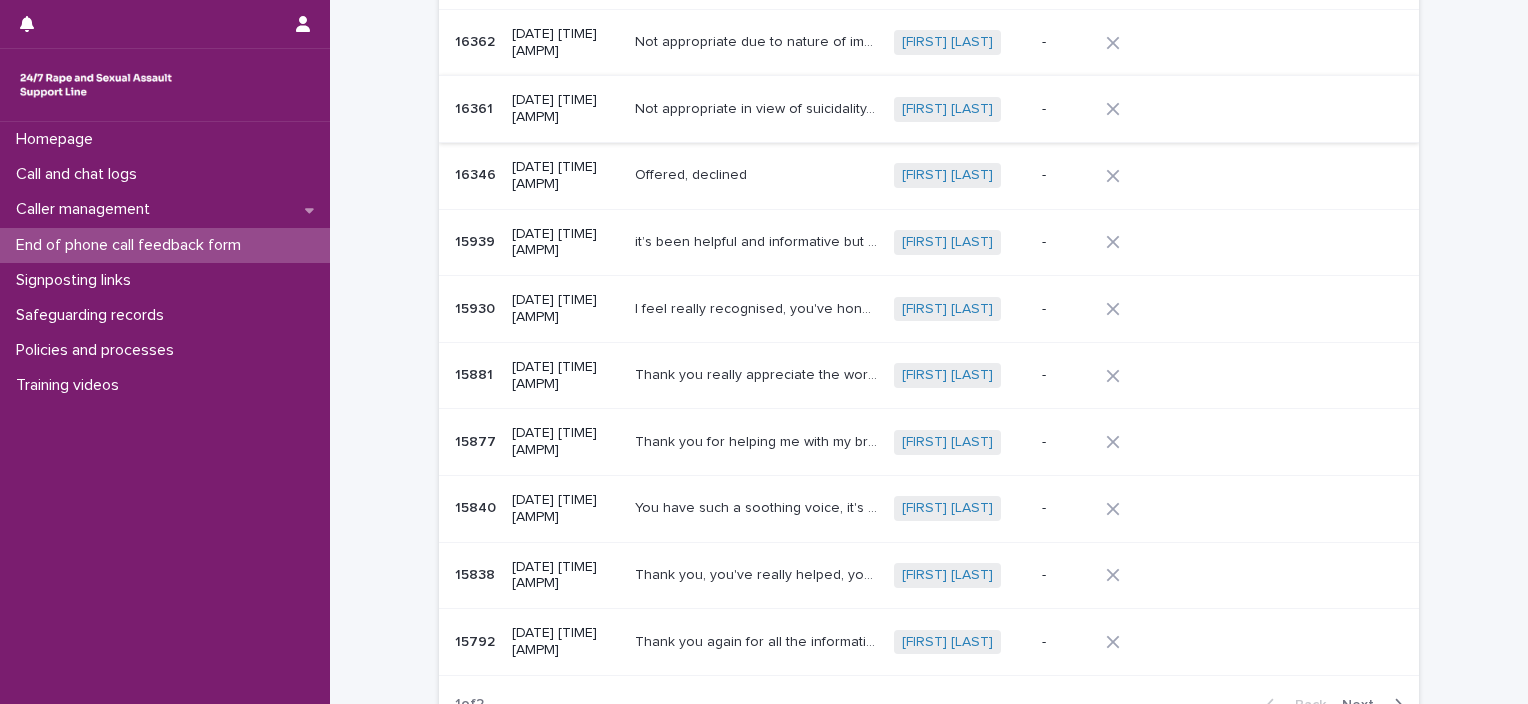 scroll, scrollTop: 139, scrollLeft: 0, axis: vertical 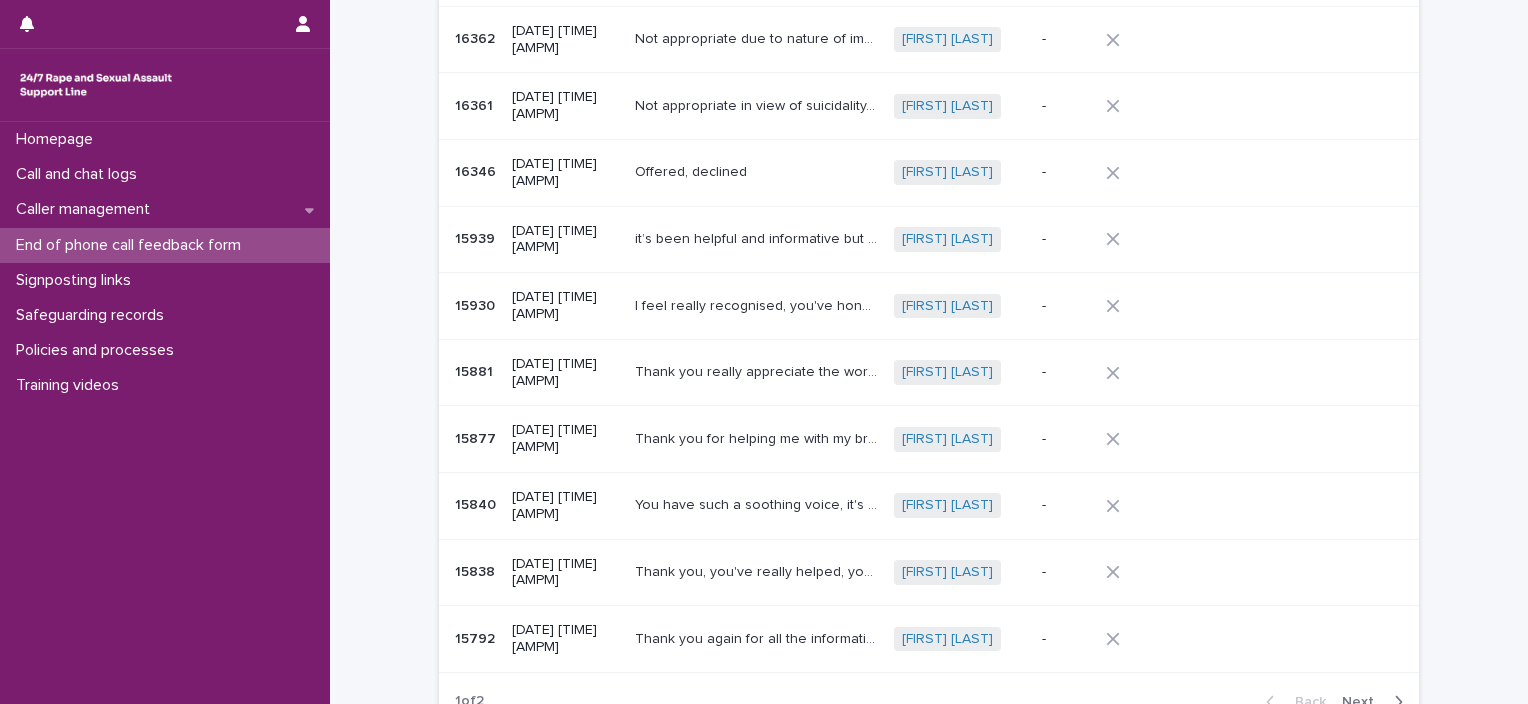 click on "16362 16362   [DATE] [TIME] [AMPM] Not appropriate due to nature of impacts in call. Not appropriate due to nature of impacts in call.   [FIRST] [LAST]   + 0 - 16361 16361   [DATE] [TIME] [AMPM] Not appropriate in view of suicidality, caller ended call Not appropriate in view of suicidality, caller ended call   [FIRST] [LAST]   + 0 - 16346 16346   [DATE] [TIME] [AMPM] Offered, declined Offered, declined   [FIRST] [LAST]   + 0 - 15939 15939   [DATE] [TIME] [AMPM] it’s been helpful and informative but also a safe space!:)
it’s been helpful and informative but also a safe space!:)
[FIRST] [LAST]   + 0 - 15930 15930   [DATE] [TIME] [AMPM] I feel really recognised, you've honoured my process, thank you I feel really recognised, you've honoured my process, thank you   [FIRST] [LAST]   + 0 - 15881 15881" at bounding box center [929, 352] 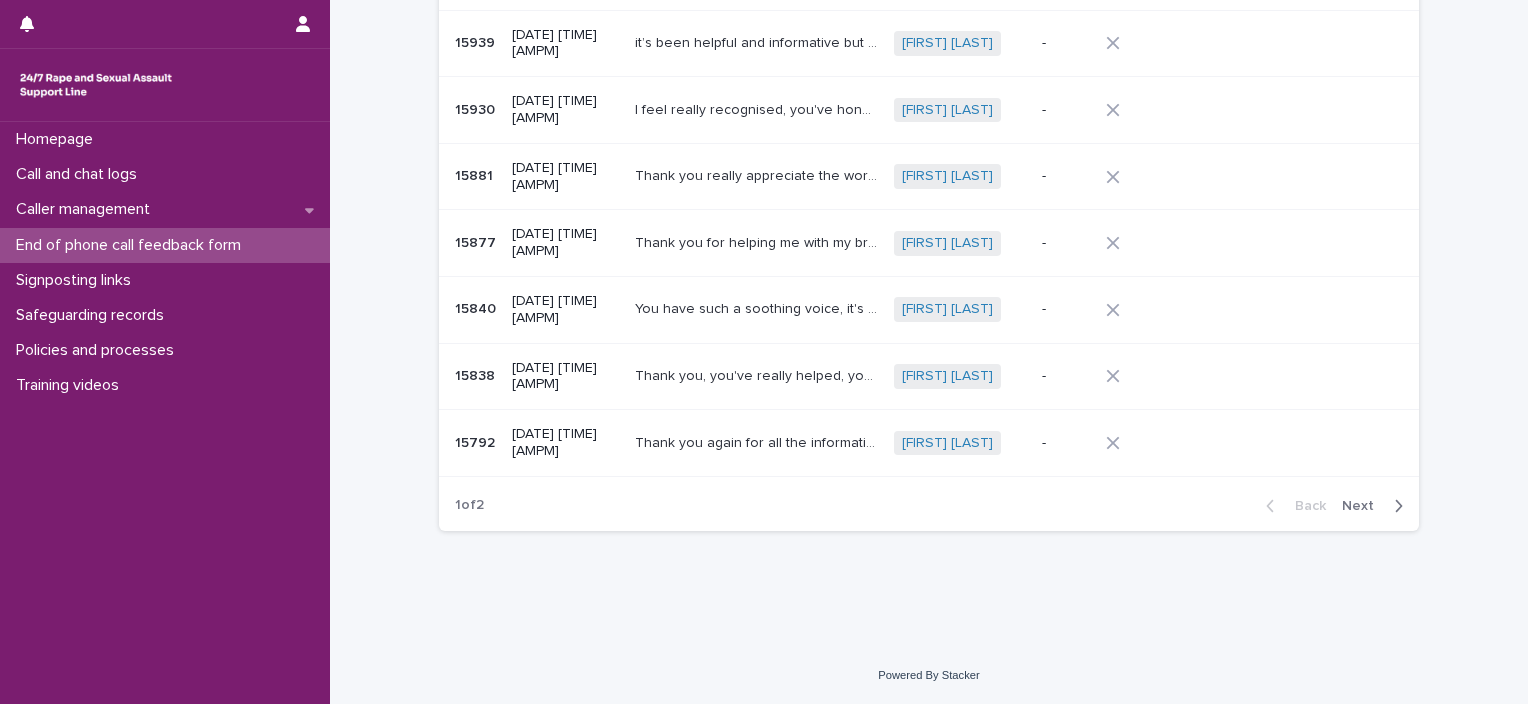 scroll, scrollTop: 556, scrollLeft: 0, axis: vertical 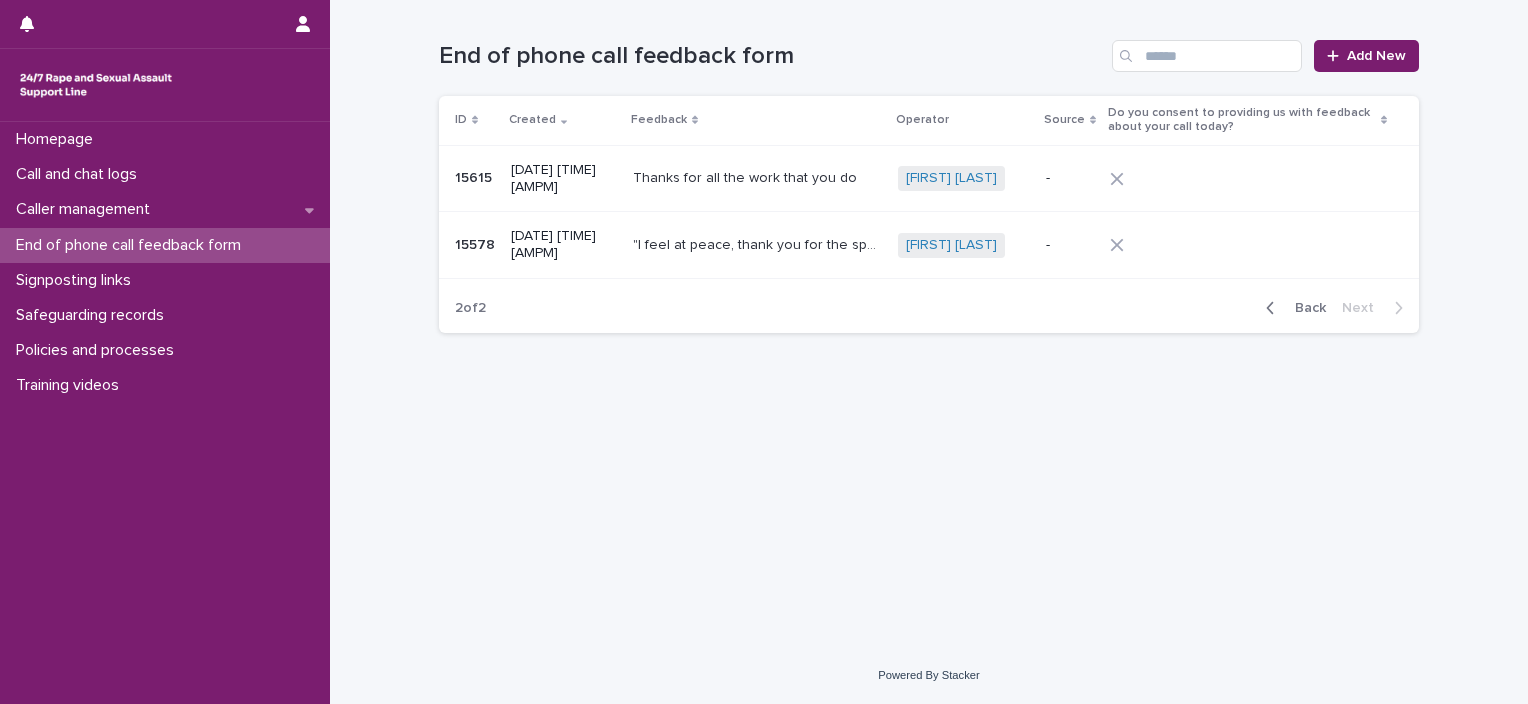 click on "Back" at bounding box center (1292, 308) 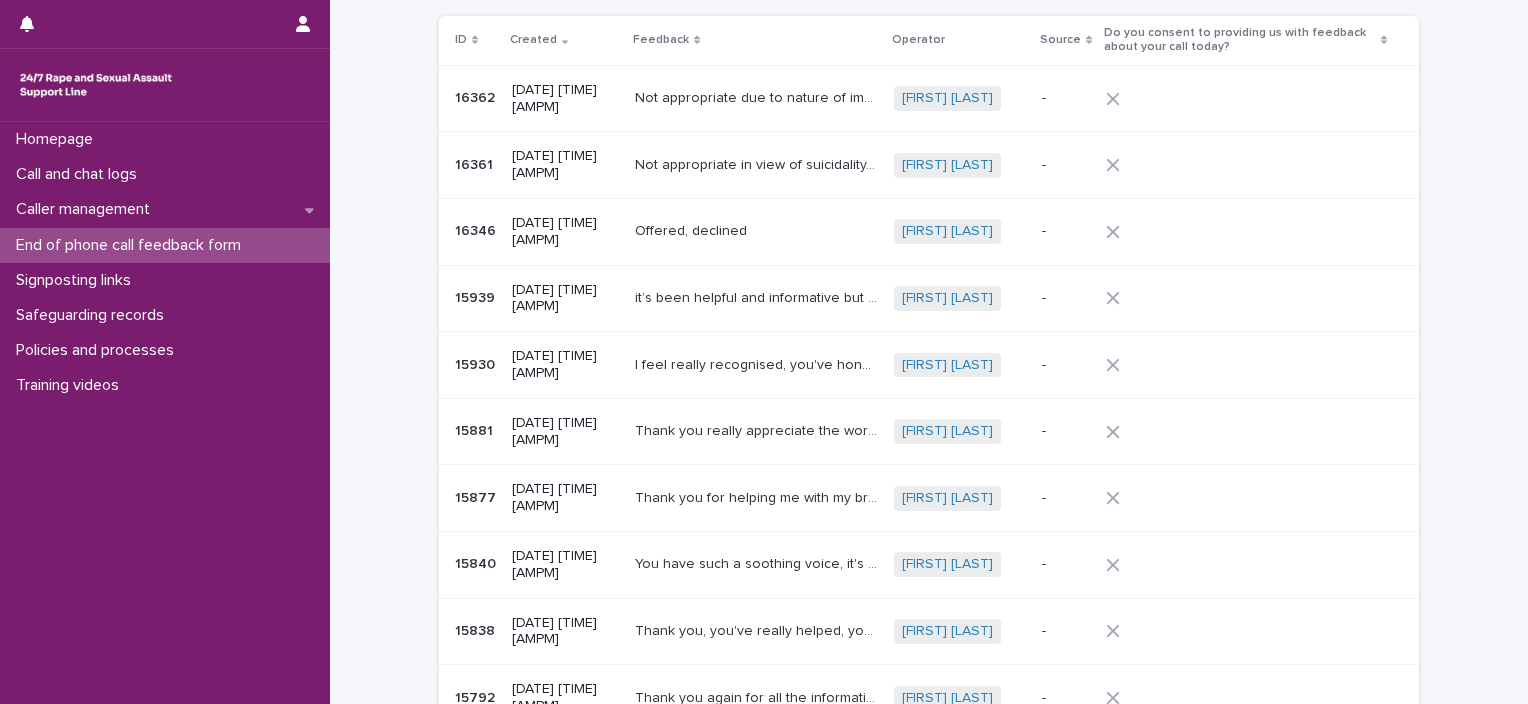 scroll, scrollTop: 64, scrollLeft: 0, axis: vertical 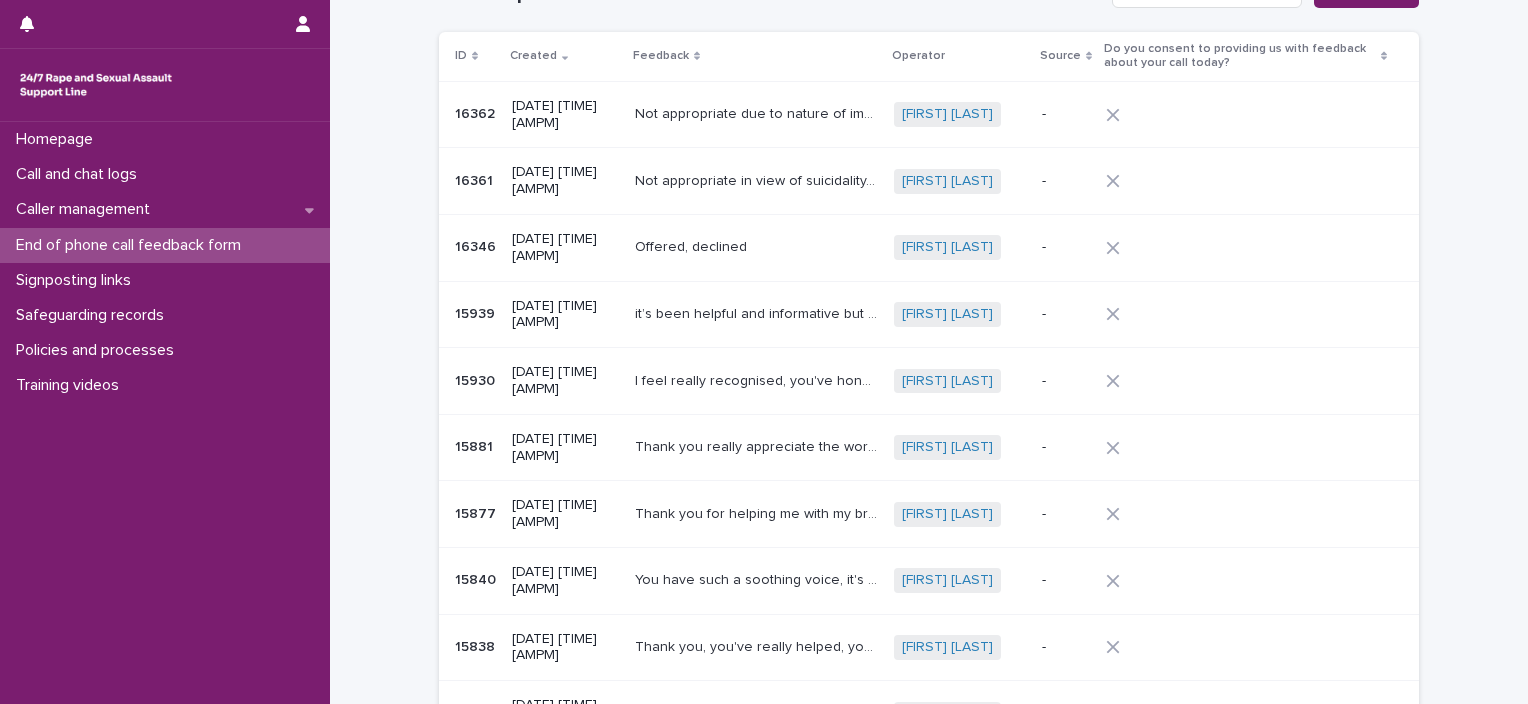 click on "16362 16362   [DATE] [TIME] [AMPM] Not appropriate due to nature of impacts in call. Not appropriate due to nature of impacts in call.   [FIRST] [LAST]   + 0 - 16361 16361   [DATE] [TIME] [AMPM] Not appropriate in view of suicidality, caller ended call Not appropriate in view of suicidality, caller ended call   [FIRST] [LAST]   + 0 - 16346 16346   [DATE] [TIME] [AMPM] Offered, declined Offered, declined   [FIRST] [LAST]   + 0 - 15939 15939   [DATE] [TIME] [AMPM] it’s been helpful and informative but also a safe space!:)
it’s been helpful and informative but also a safe space!:)
[FIRST] [LAST]   + 0 - 15930 15930   [DATE] [TIME] [AMPM] I feel really recognised, you've honoured my process, thank you I feel really recognised, you've honoured my process, thank you   [FIRST] [LAST]   + 0 - 15881 15881" at bounding box center [929, 427] 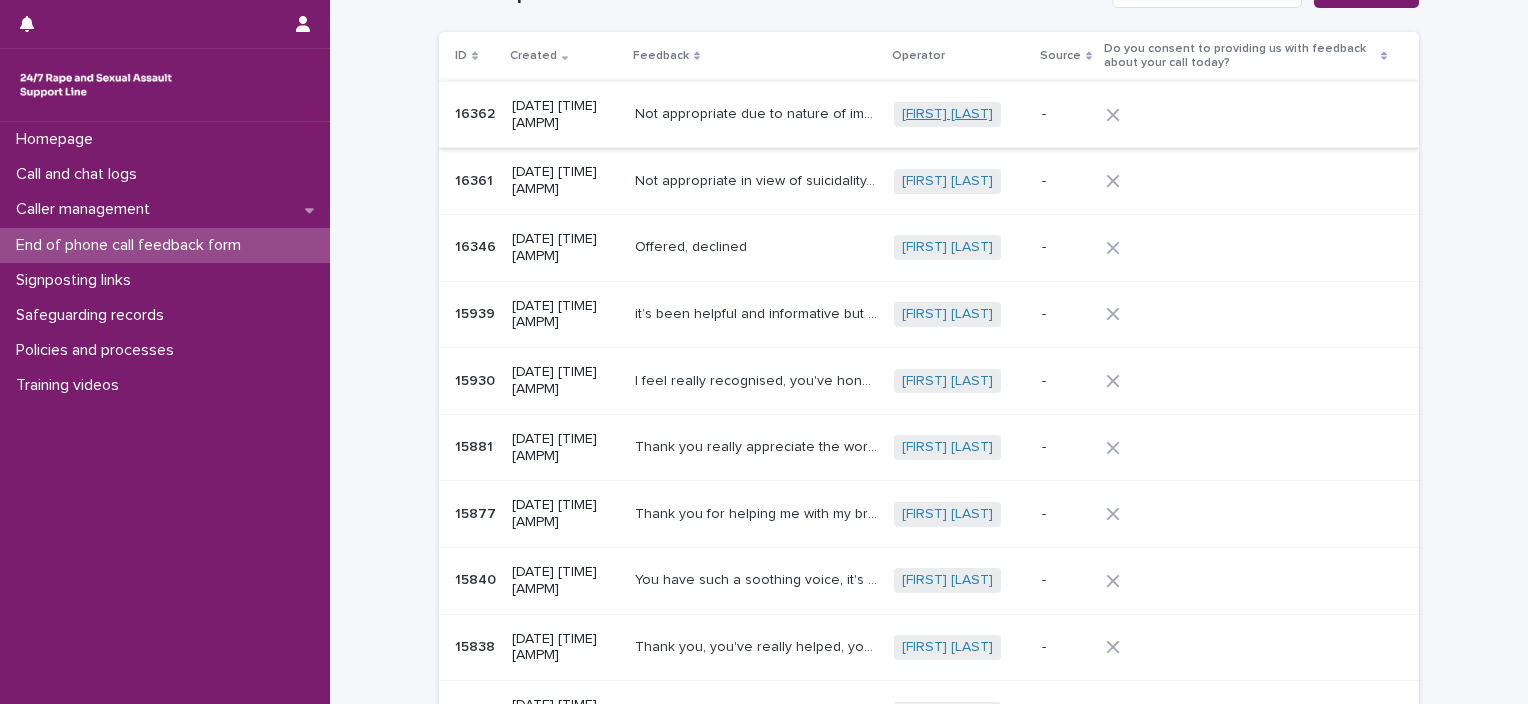 click on "[FIRST] [LAST]" at bounding box center (947, 114) 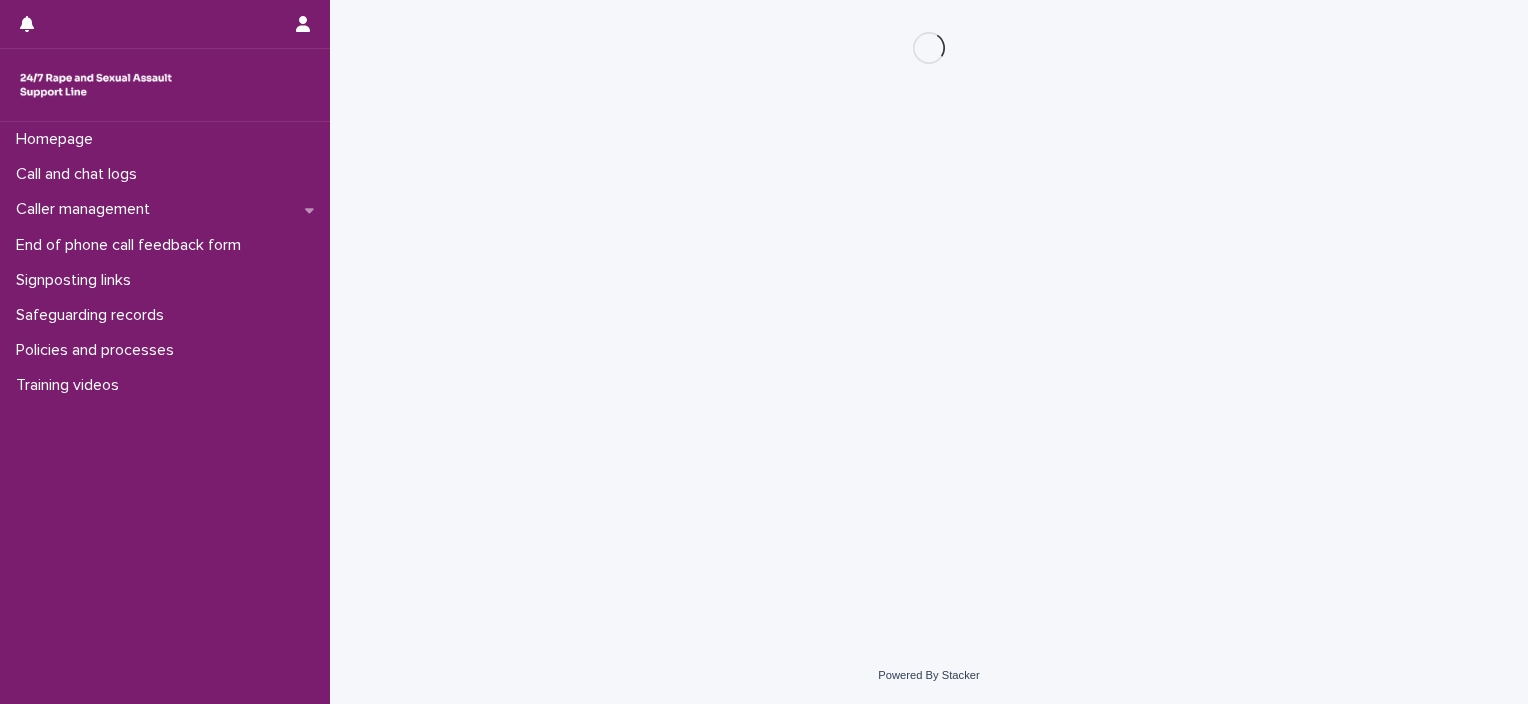scroll, scrollTop: 0, scrollLeft: 0, axis: both 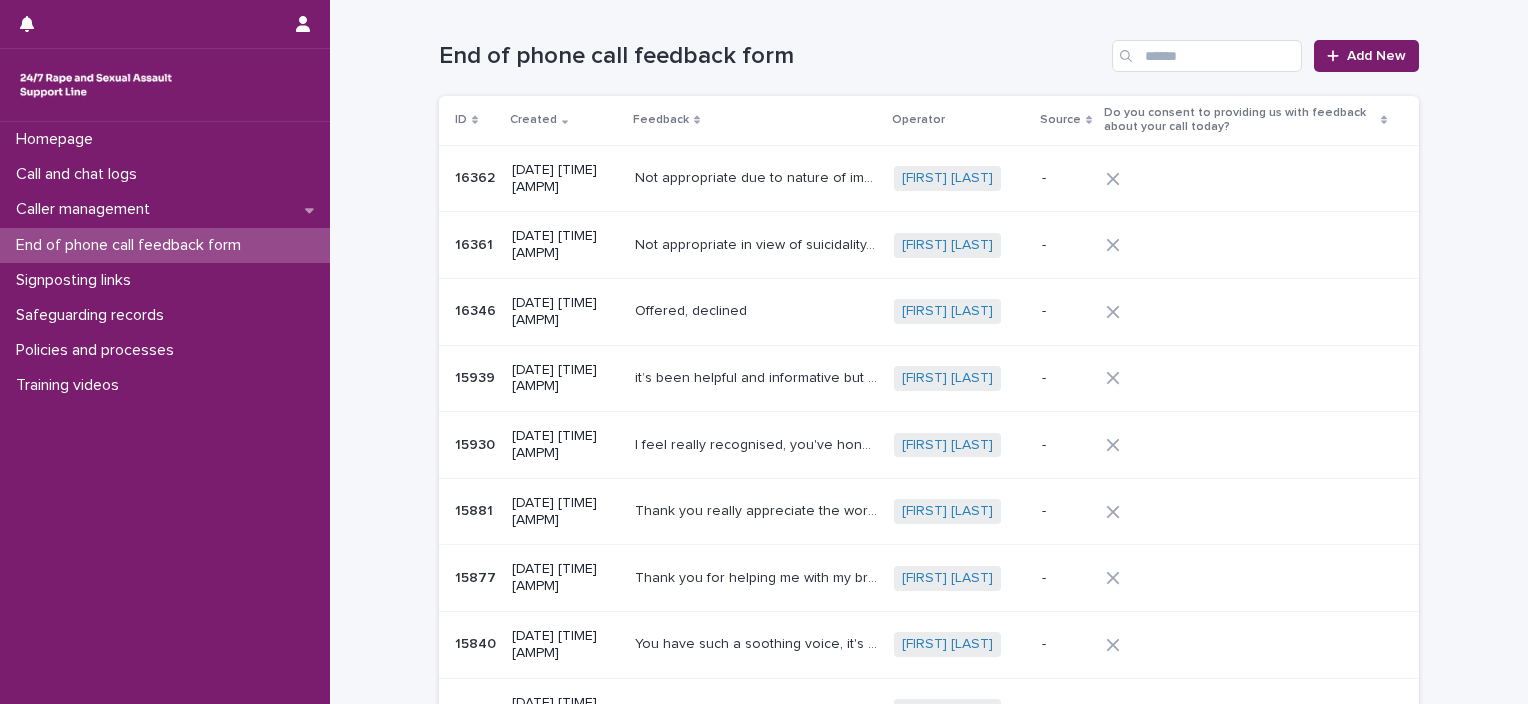 click on "Not appropriate due to nature of impacts in call." at bounding box center (758, 176) 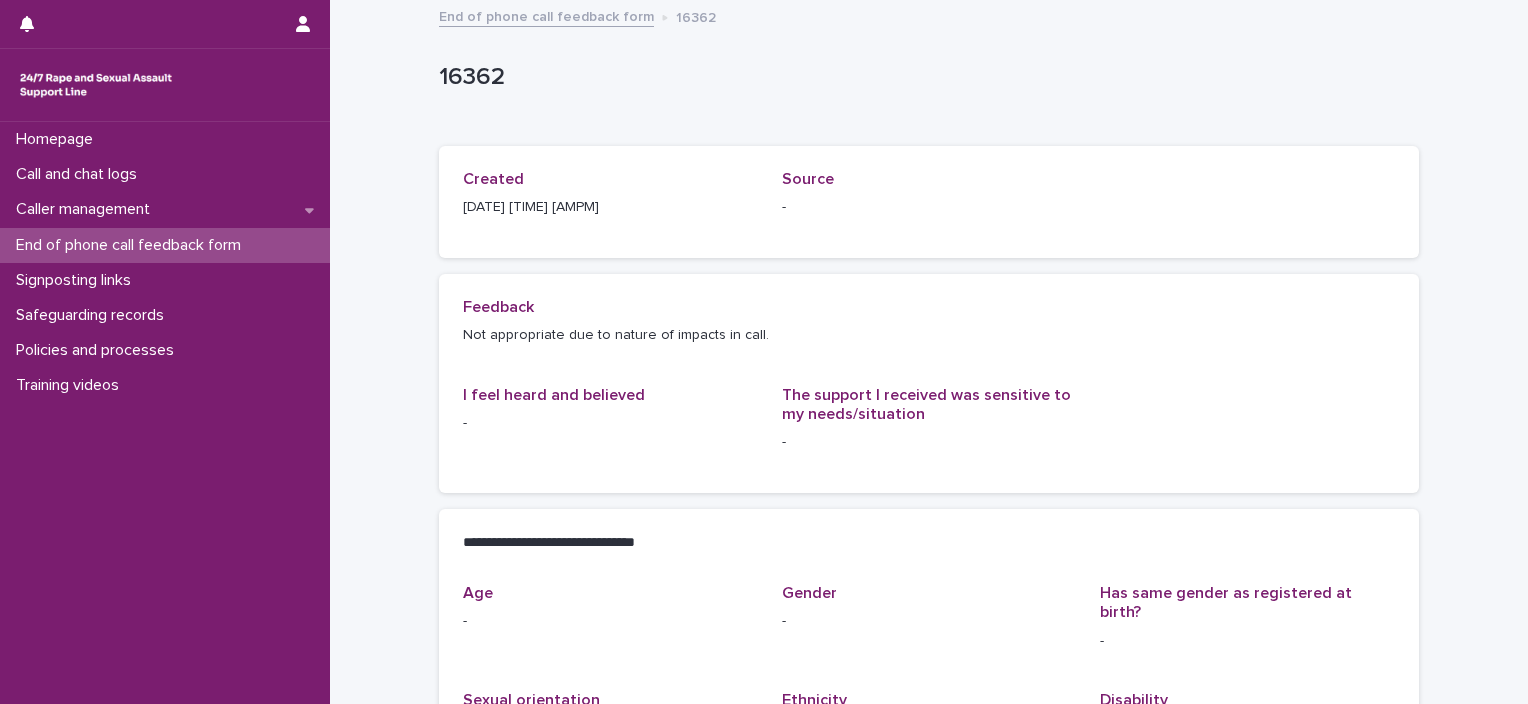 click on "End of phone call feedback form" at bounding box center [132, 245] 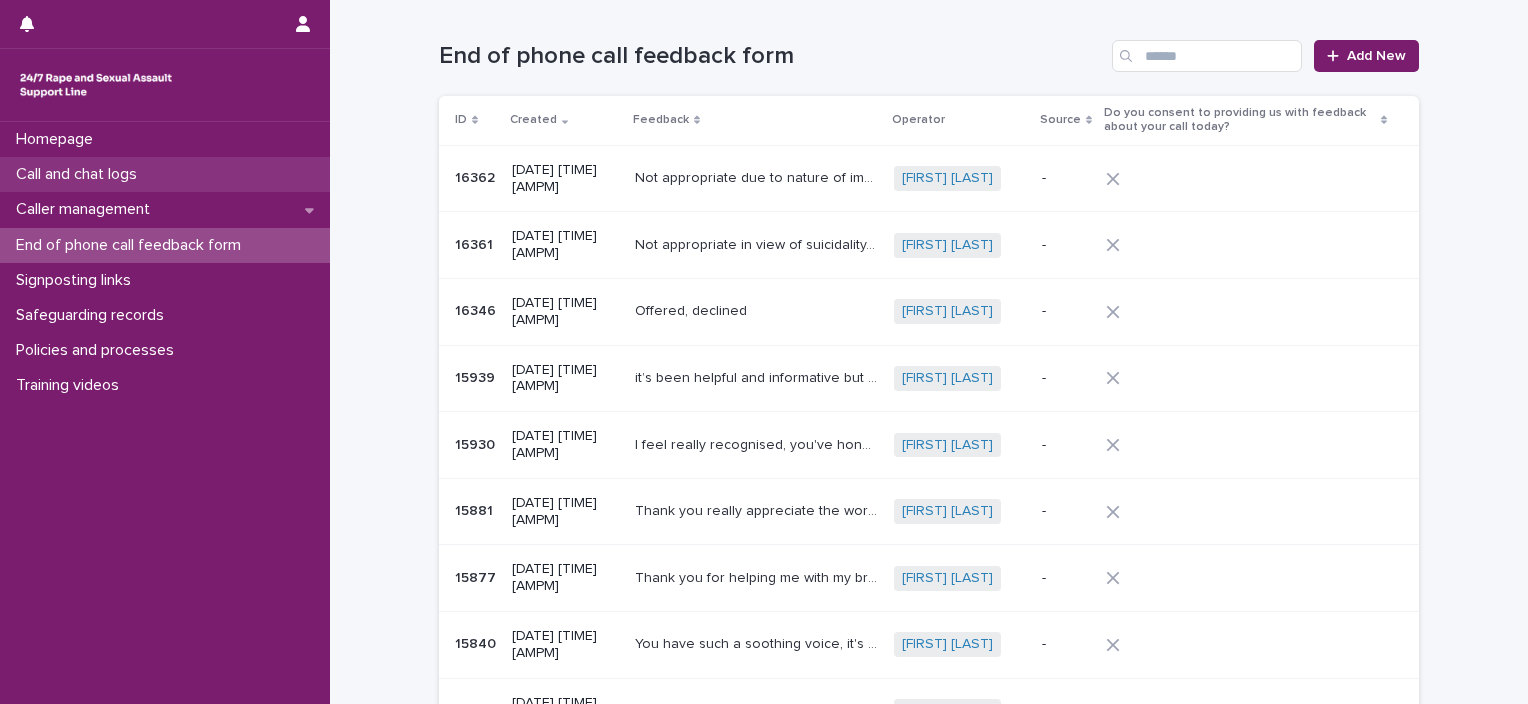 click on "Call and chat logs" at bounding box center (80, 174) 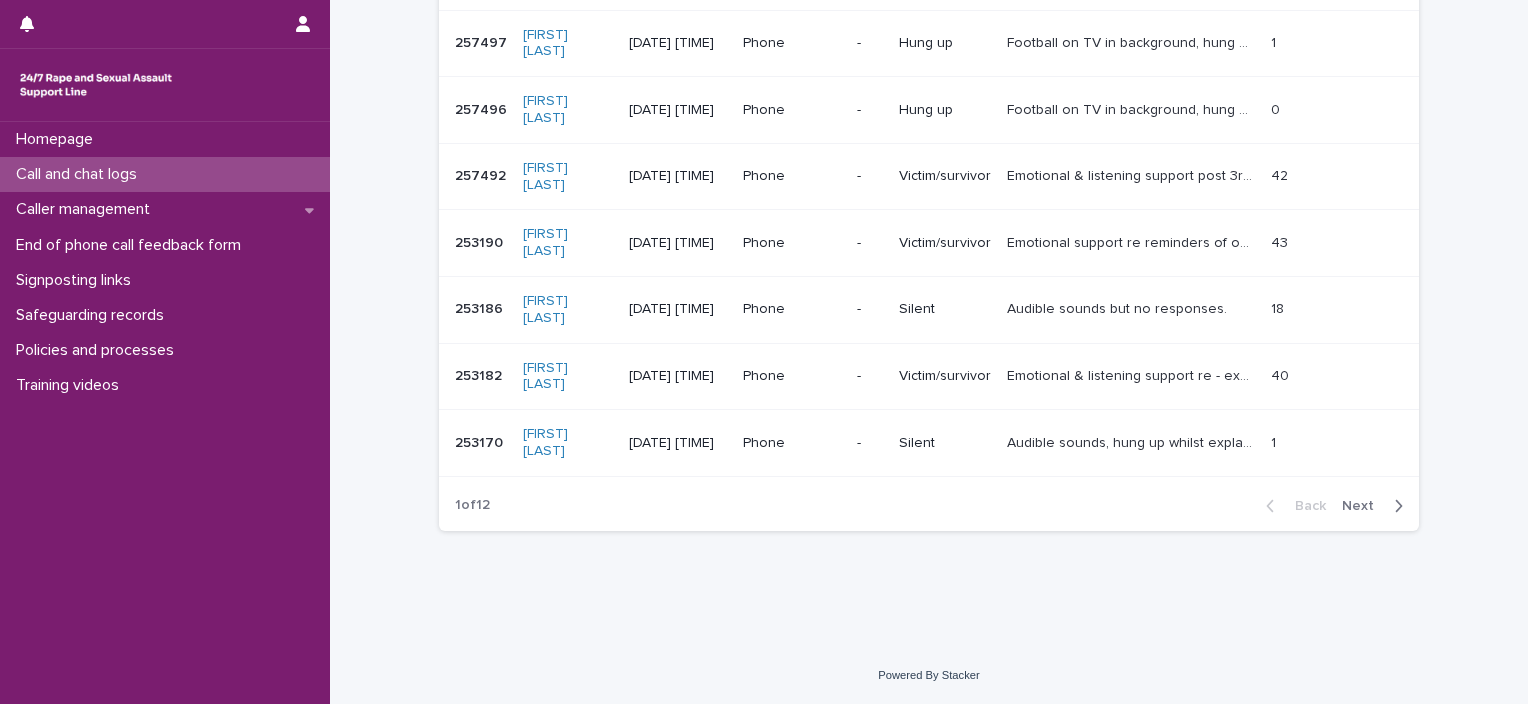 scroll, scrollTop: 1021, scrollLeft: 0, axis: vertical 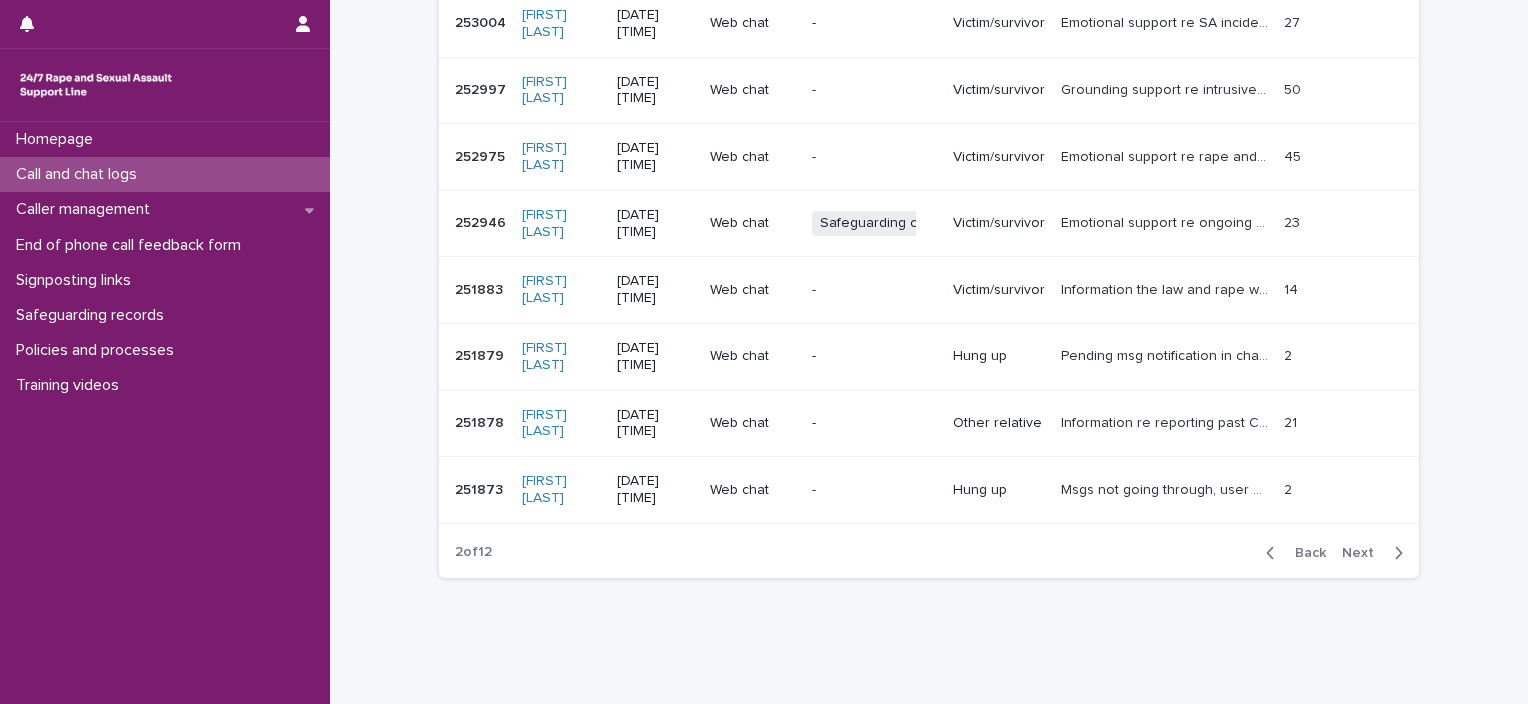 click on "-" at bounding box center (874, 88) 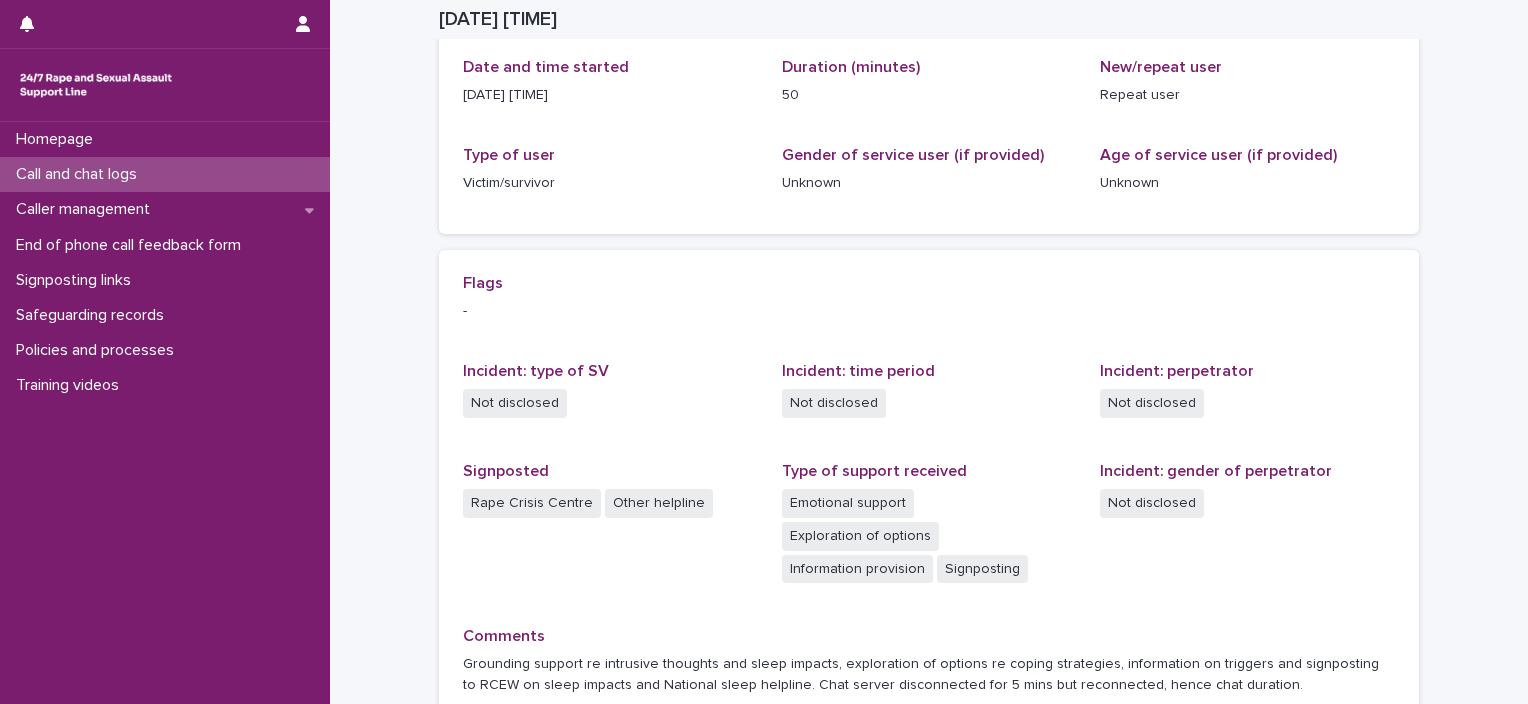 scroll, scrollTop: 0, scrollLeft: 0, axis: both 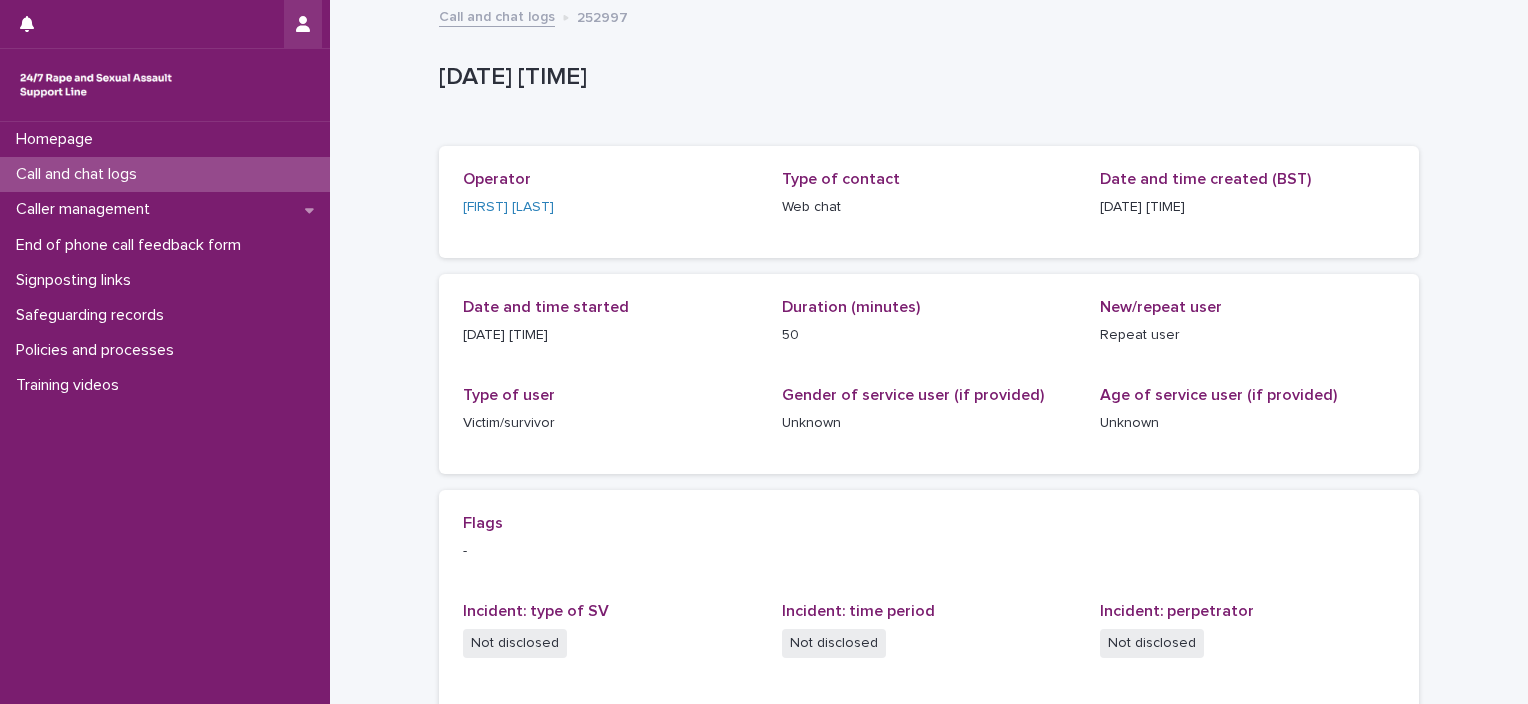 click 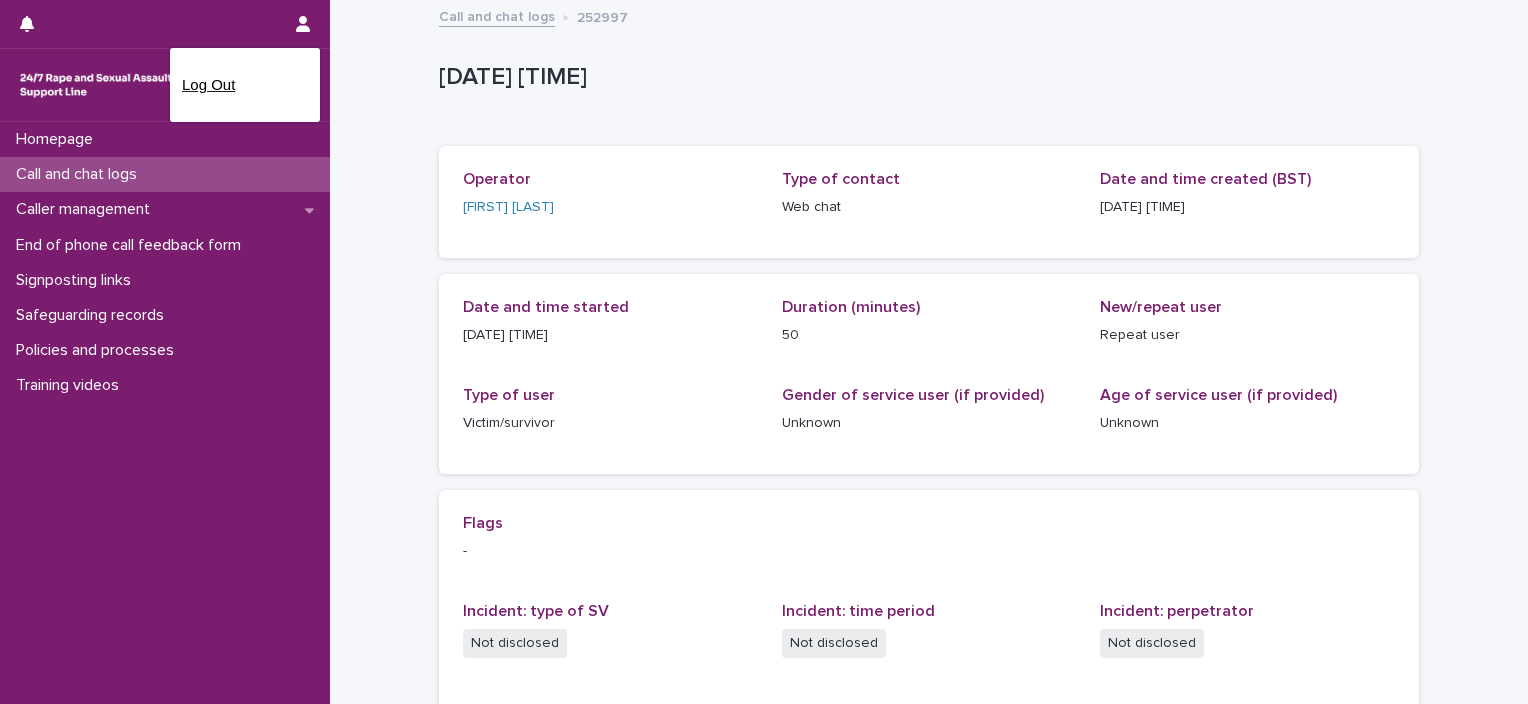 click on "Log Out" at bounding box center [245, 85] 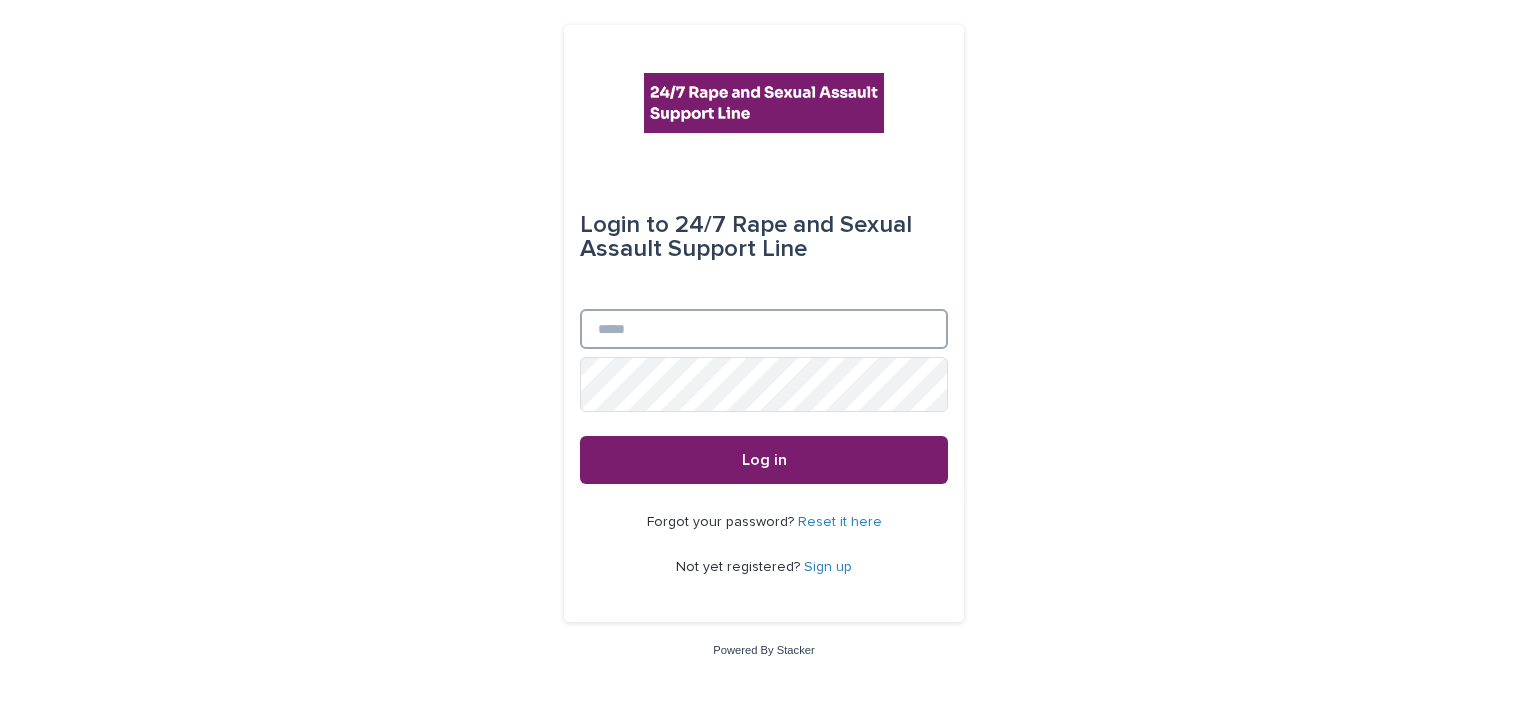 type on "**********" 